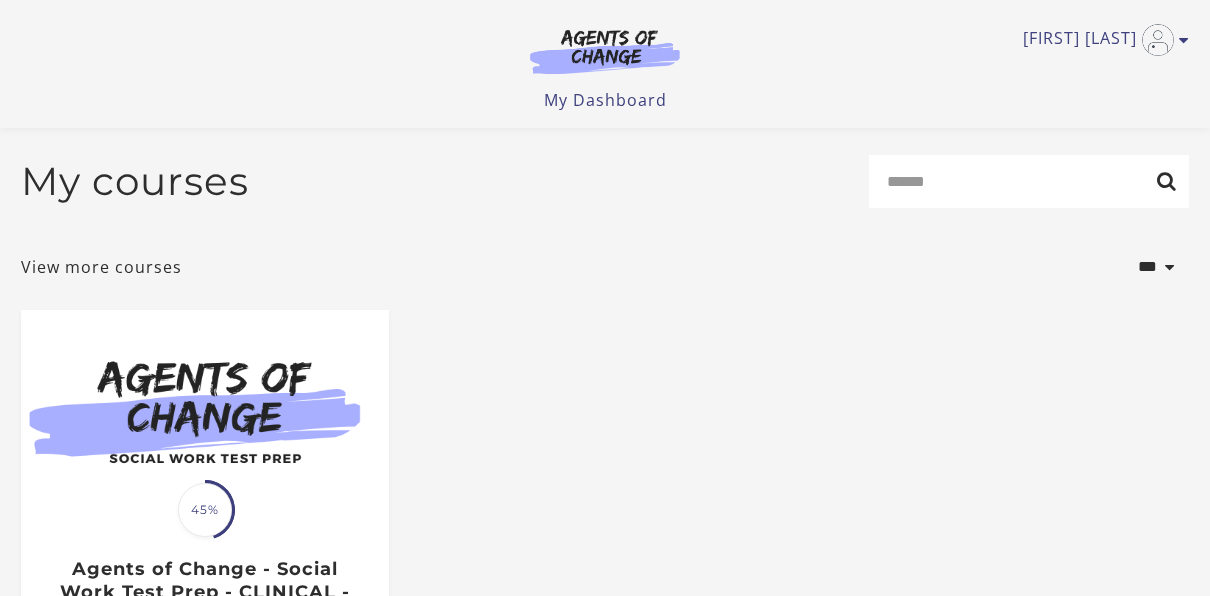 scroll, scrollTop: 114, scrollLeft: 0, axis: vertical 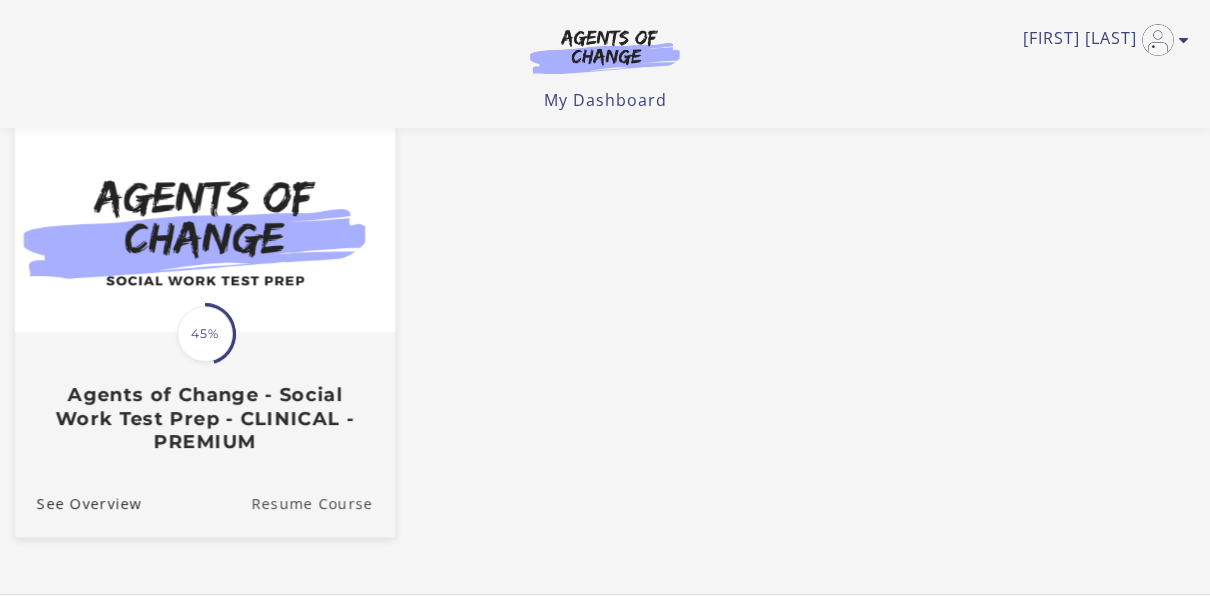click on "Resume Course" at bounding box center (323, 502) 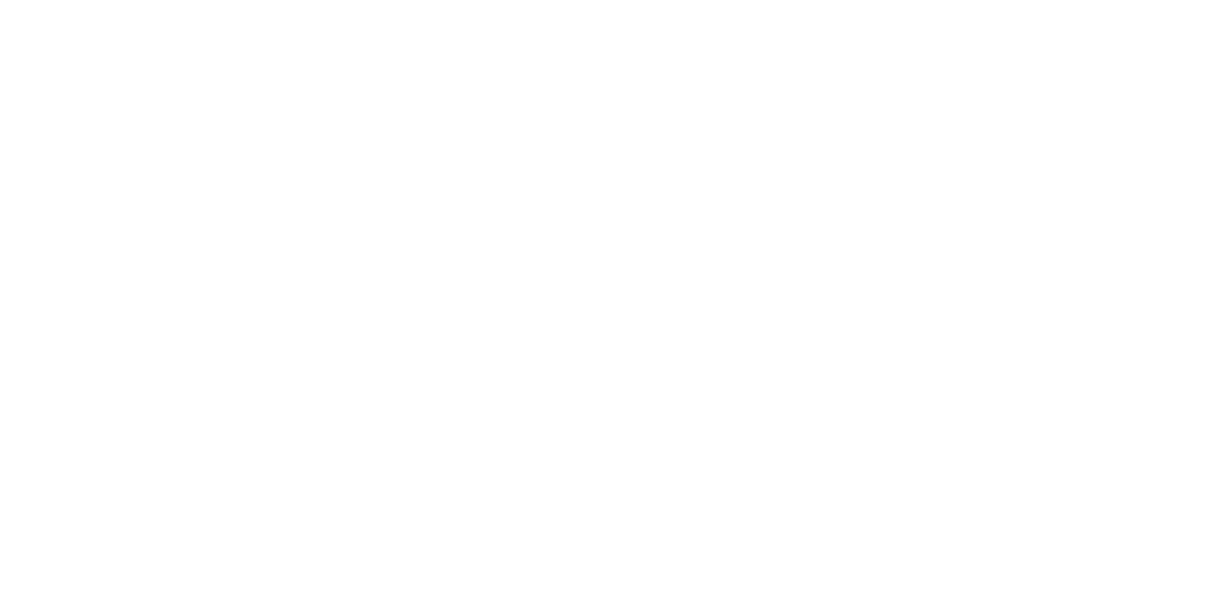 scroll, scrollTop: 0, scrollLeft: 0, axis: both 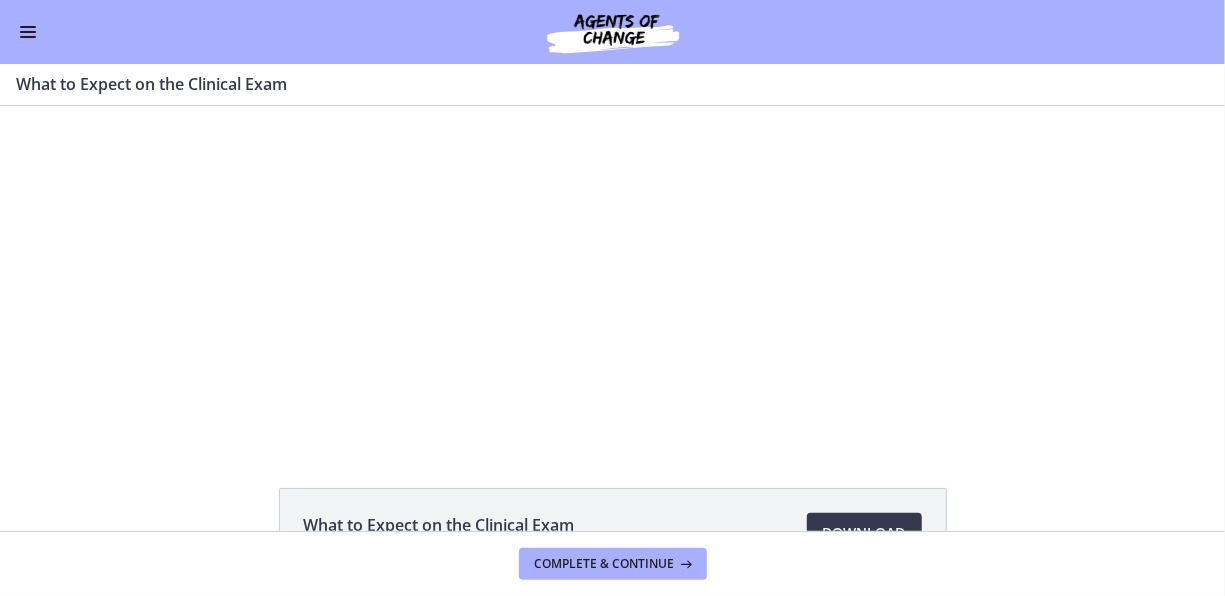 click at bounding box center [28, 37] 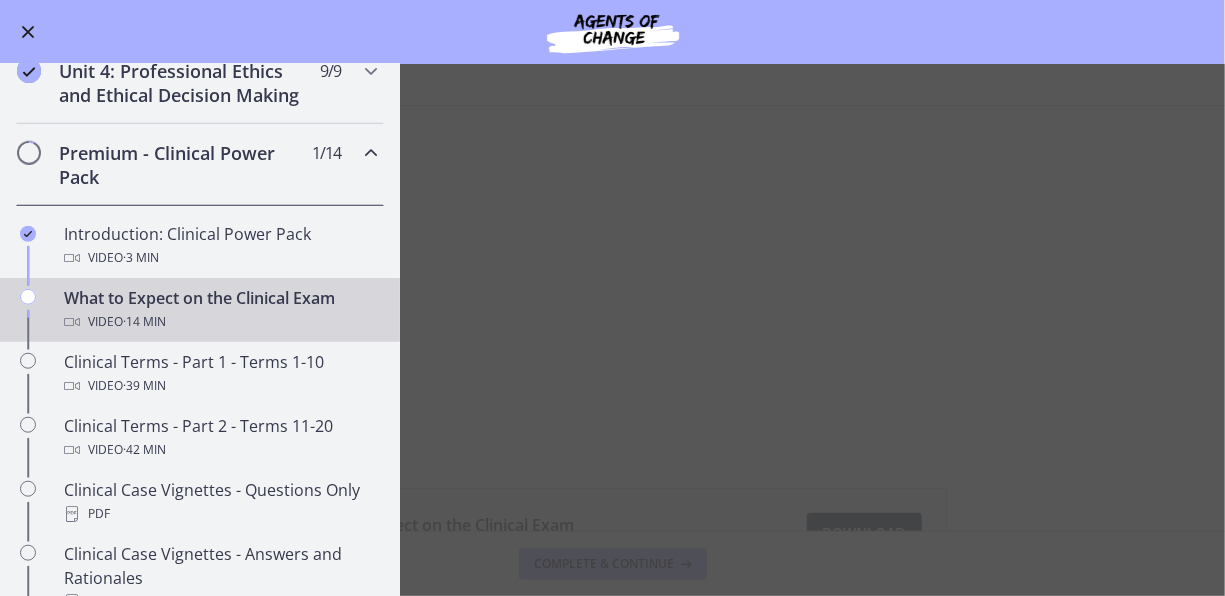 scroll, scrollTop: 758, scrollLeft: 0, axis: vertical 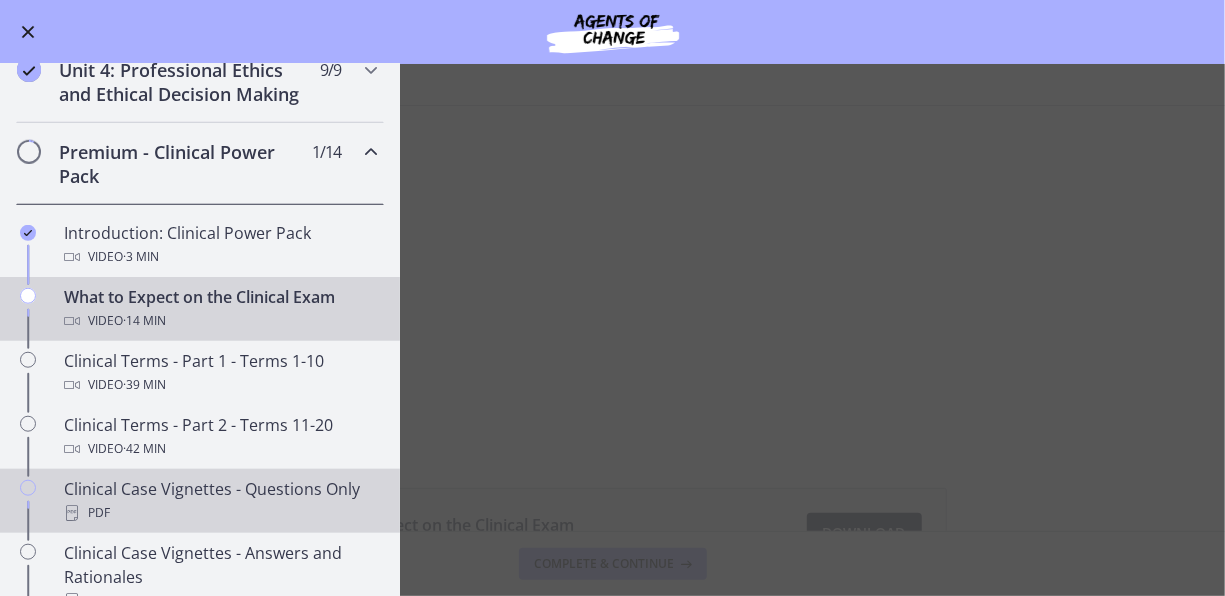 click on "Clinical Case Vignettes - Questions Only
PDF" at bounding box center [220, 501] 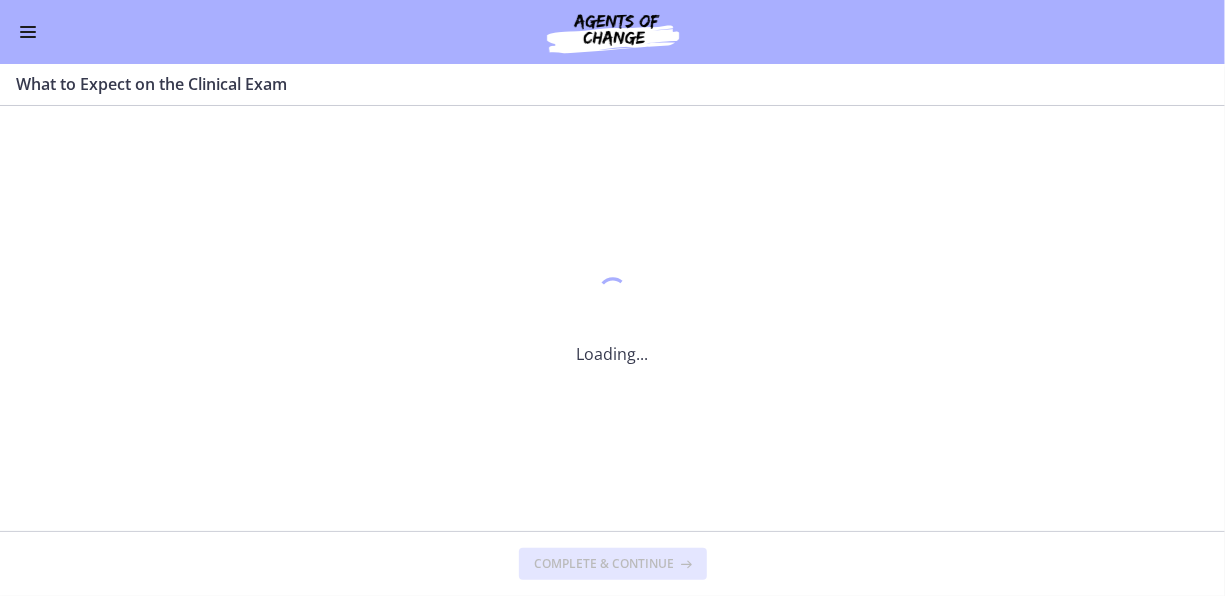 scroll, scrollTop: 776, scrollLeft: 0, axis: vertical 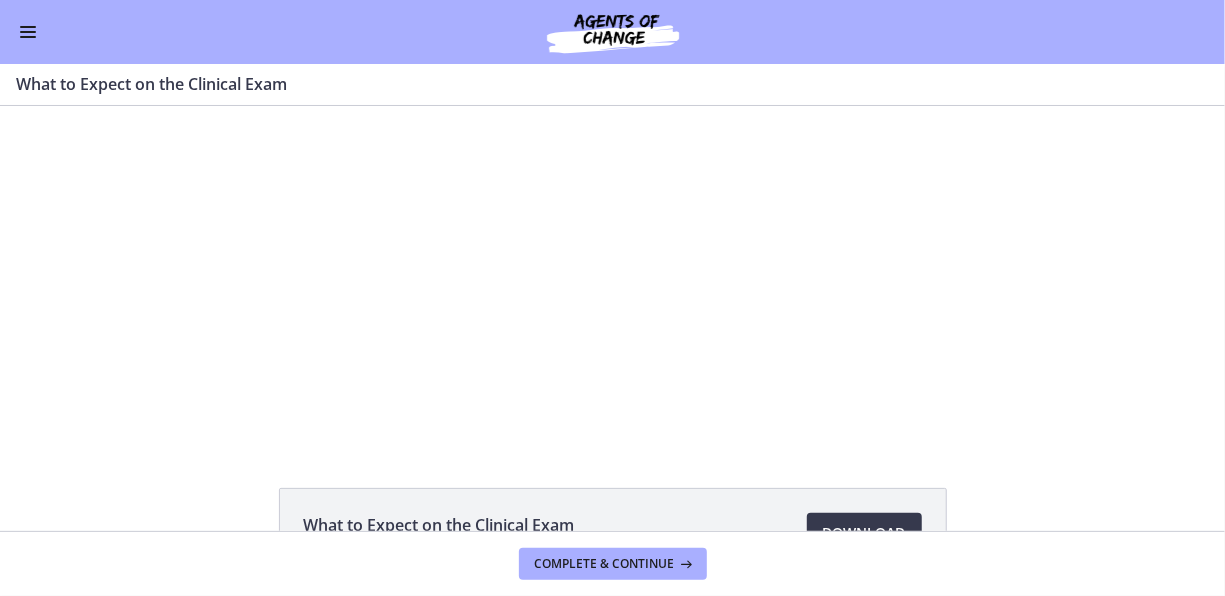 click at bounding box center (28, 32) 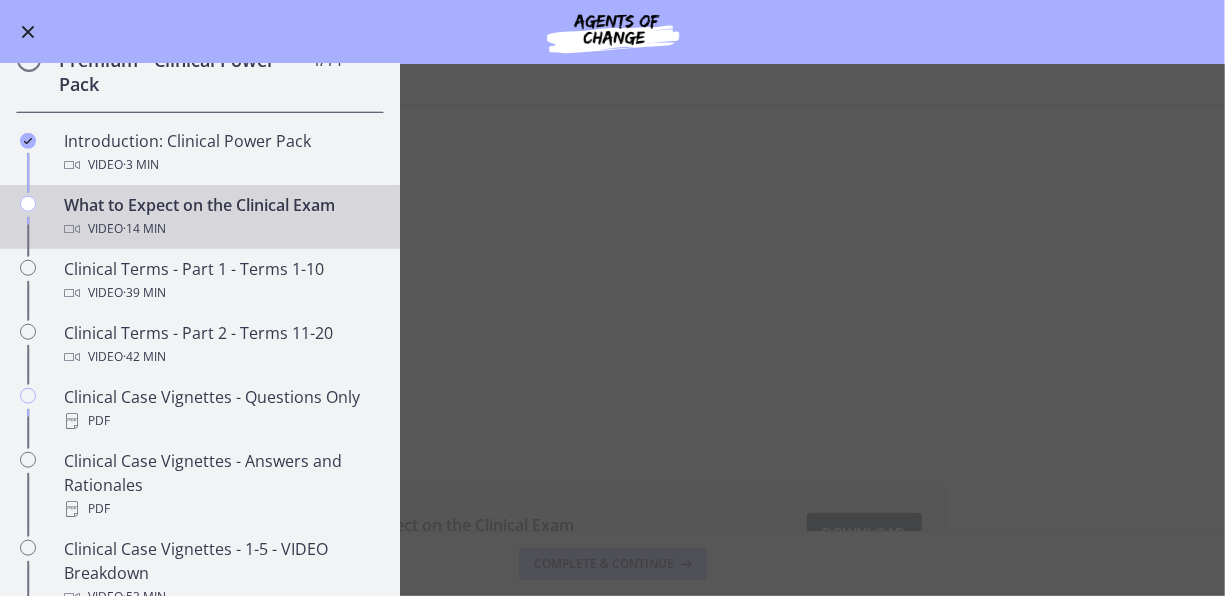 scroll, scrollTop: 852, scrollLeft: 0, axis: vertical 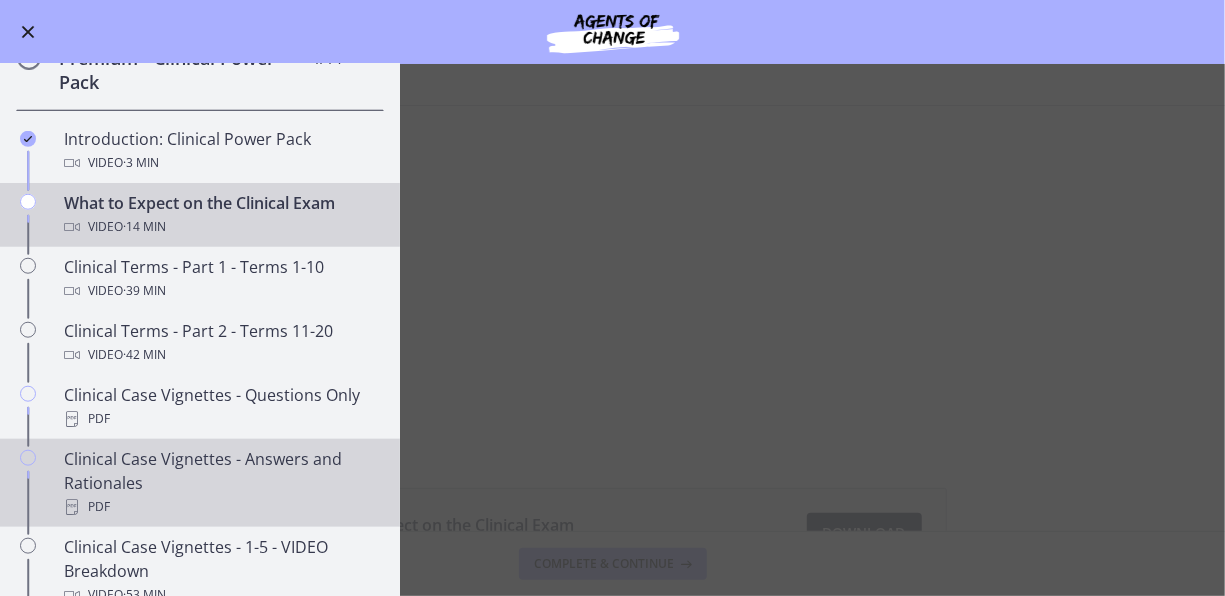 click on "PDF" at bounding box center (220, 507) 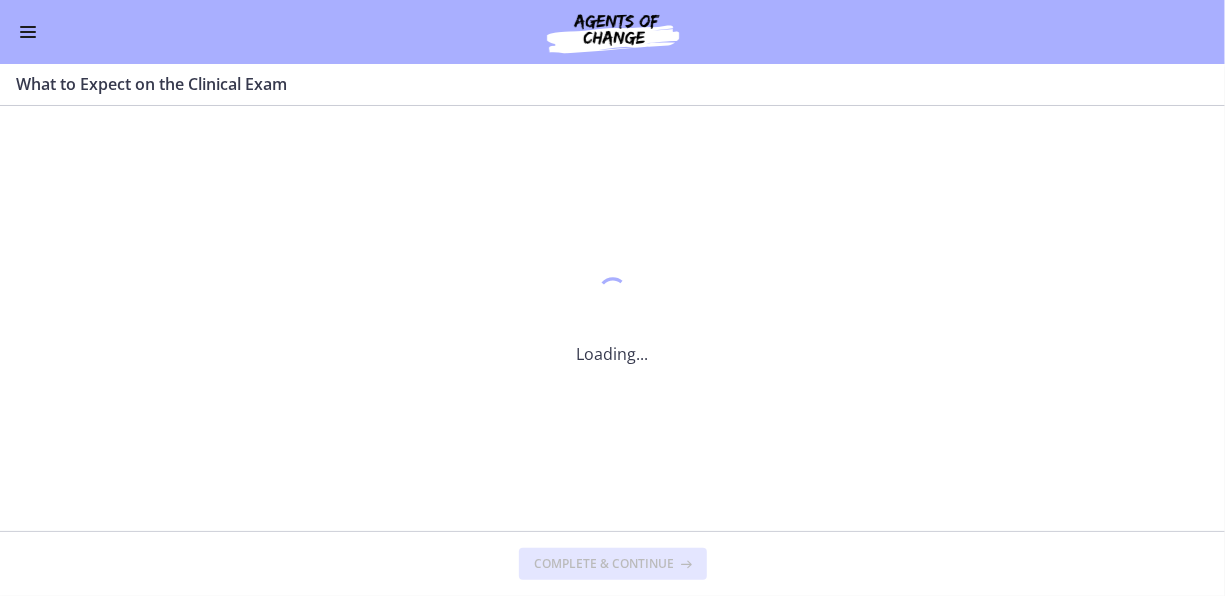 scroll, scrollTop: 901, scrollLeft: 0, axis: vertical 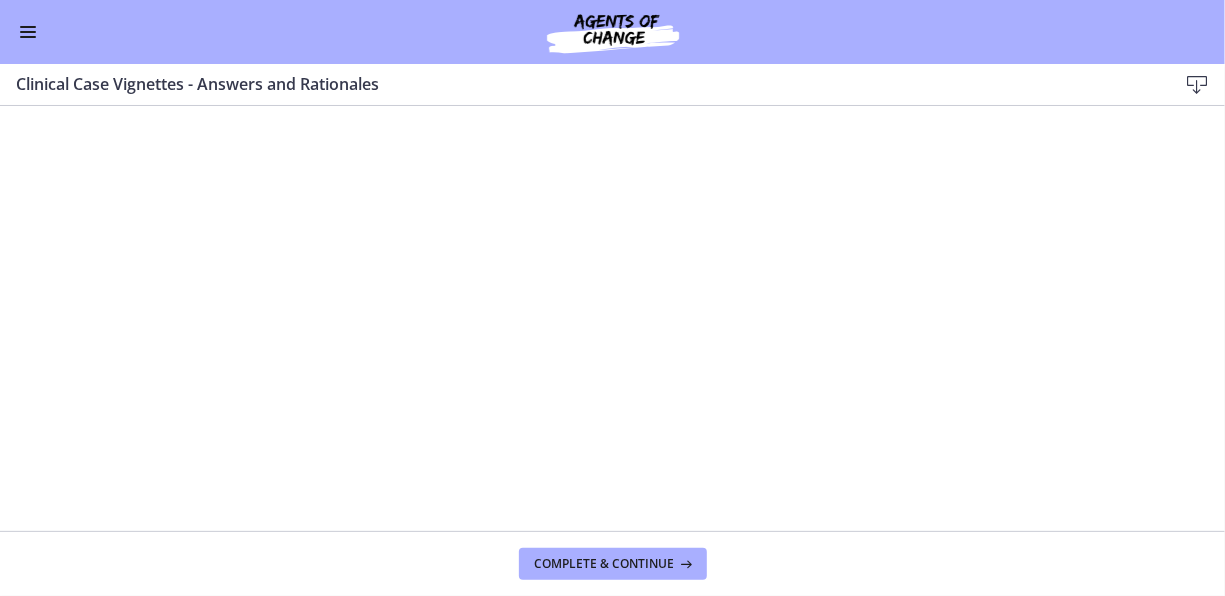 click at bounding box center (28, 27) 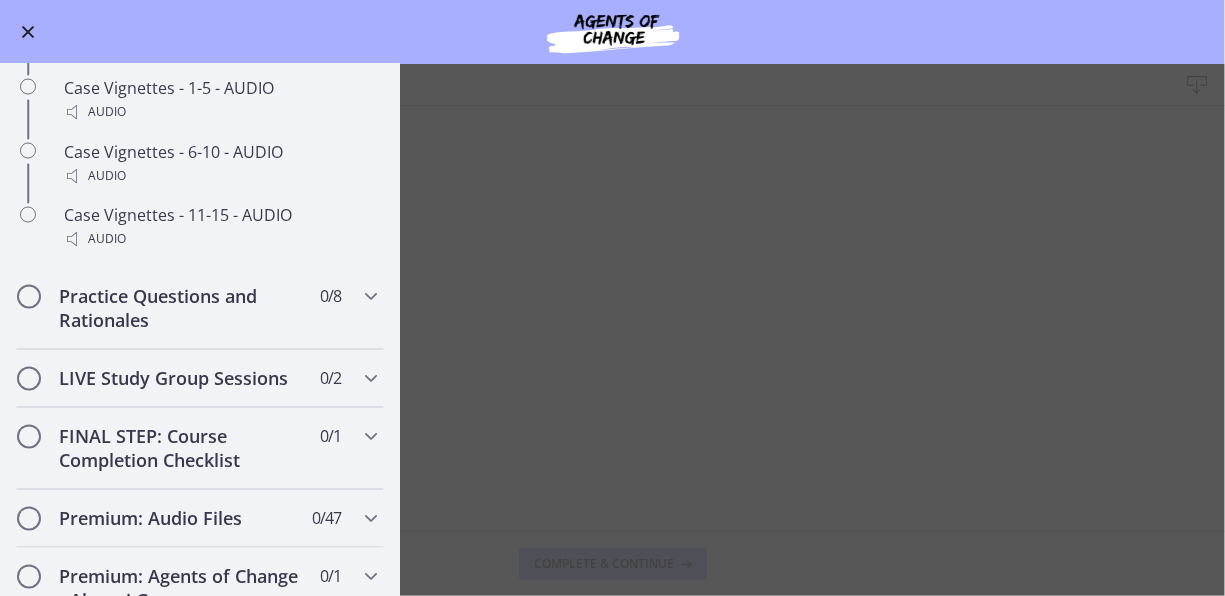 scroll, scrollTop: 1706, scrollLeft: 0, axis: vertical 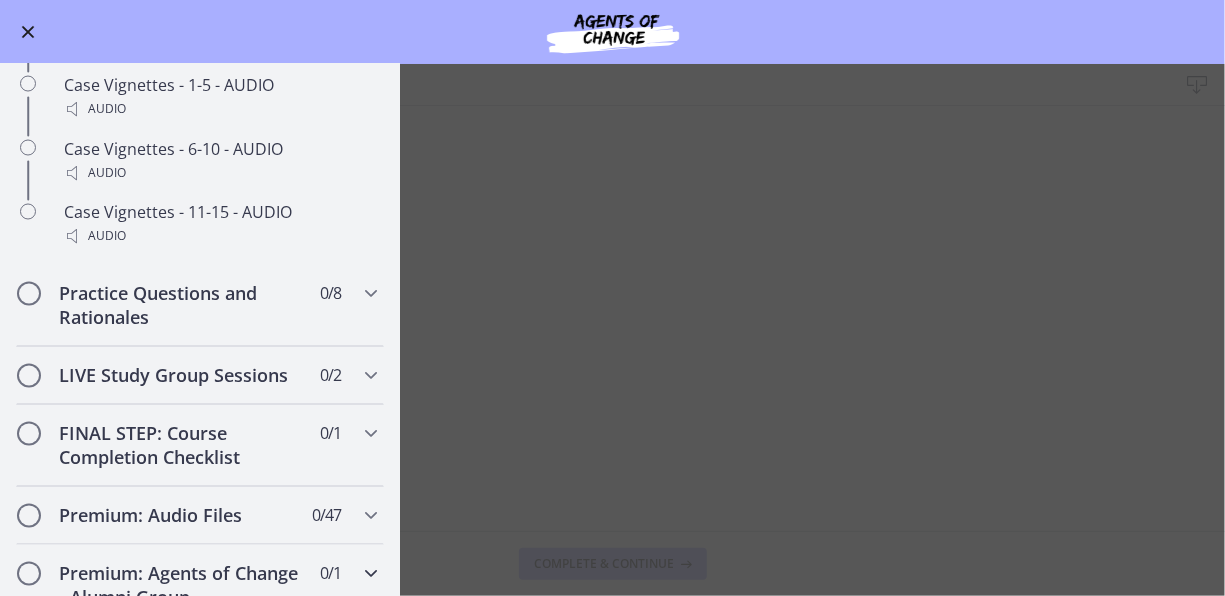 click on "Premium: Agents of Change - Alumni Group
0  /  1
Completed" at bounding box center [200, 586] 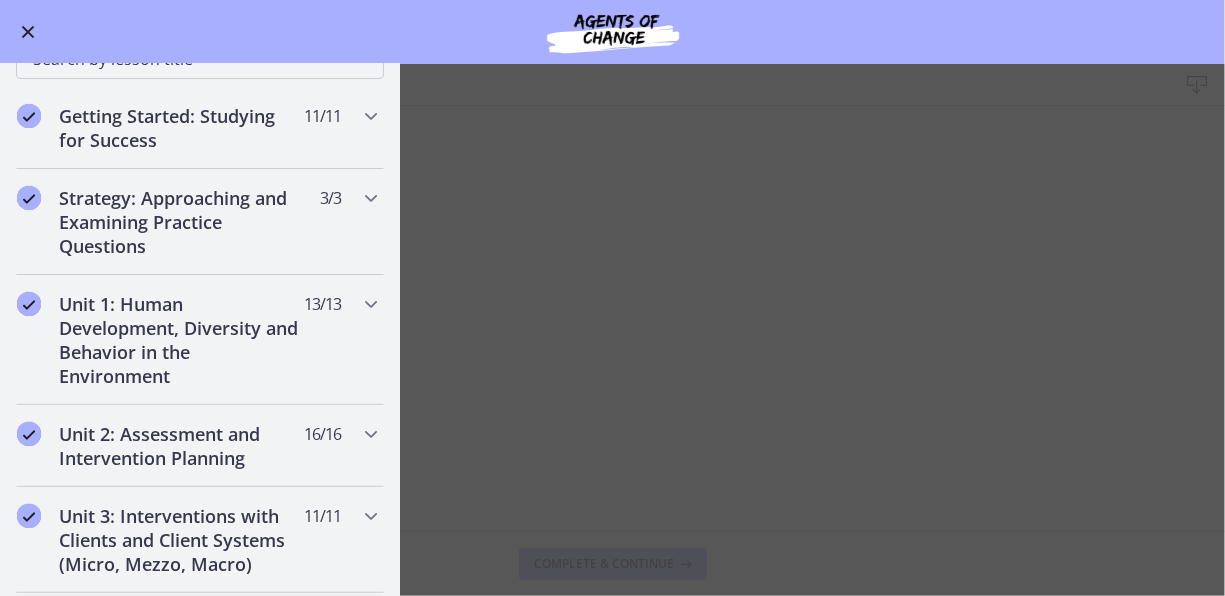 scroll, scrollTop: 0, scrollLeft: 0, axis: both 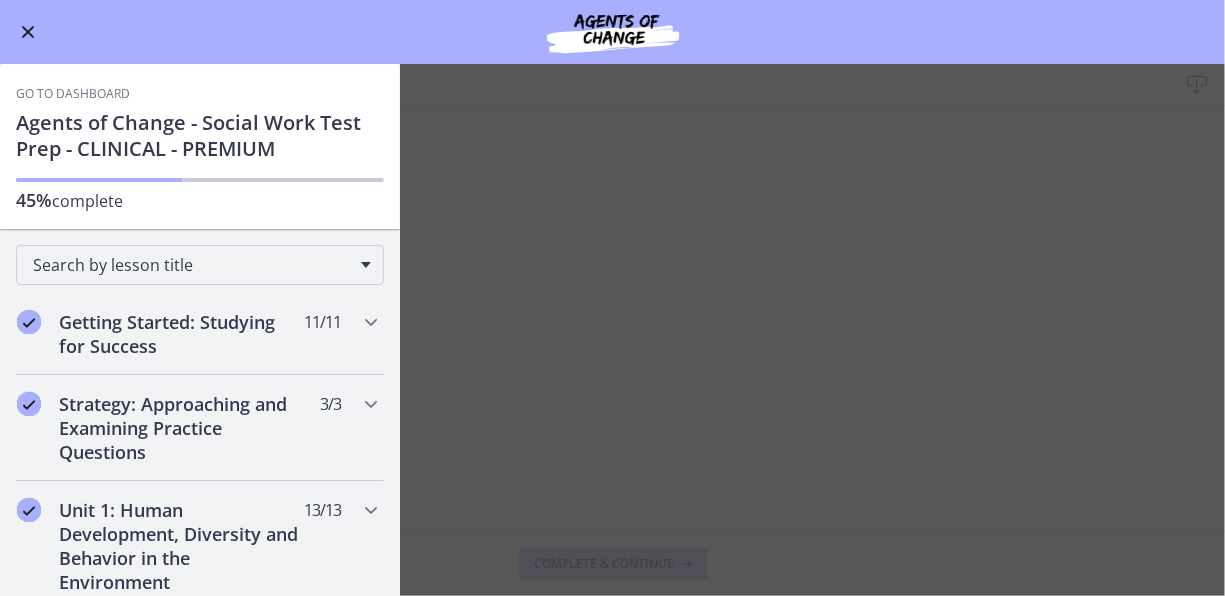 click at bounding box center (28, 32) 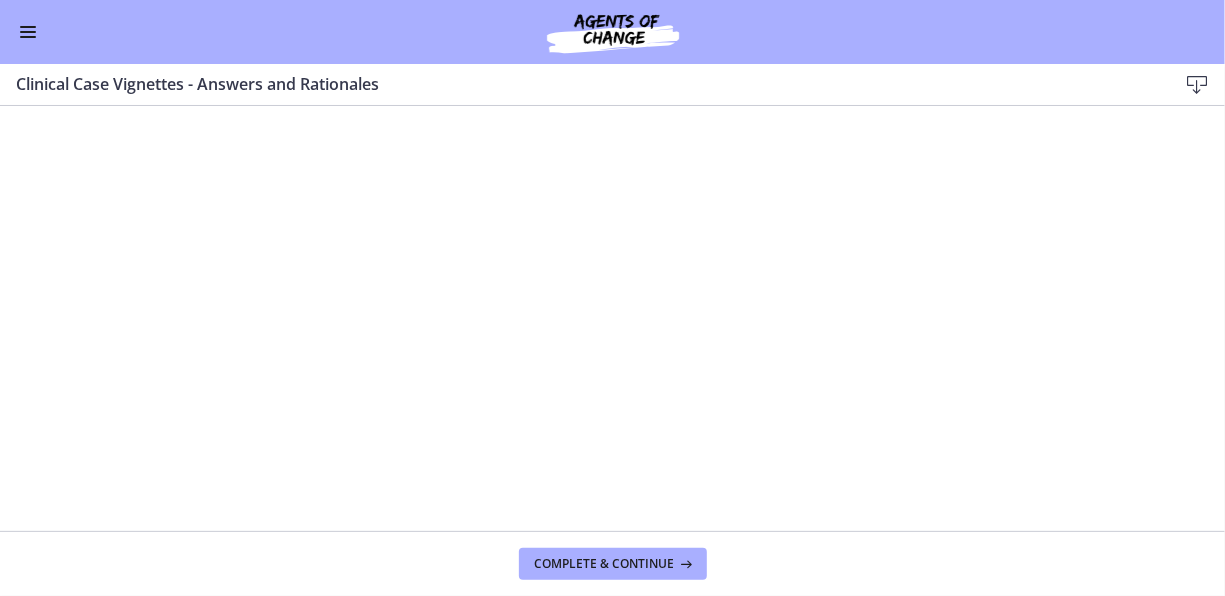 click at bounding box center [28, 37] 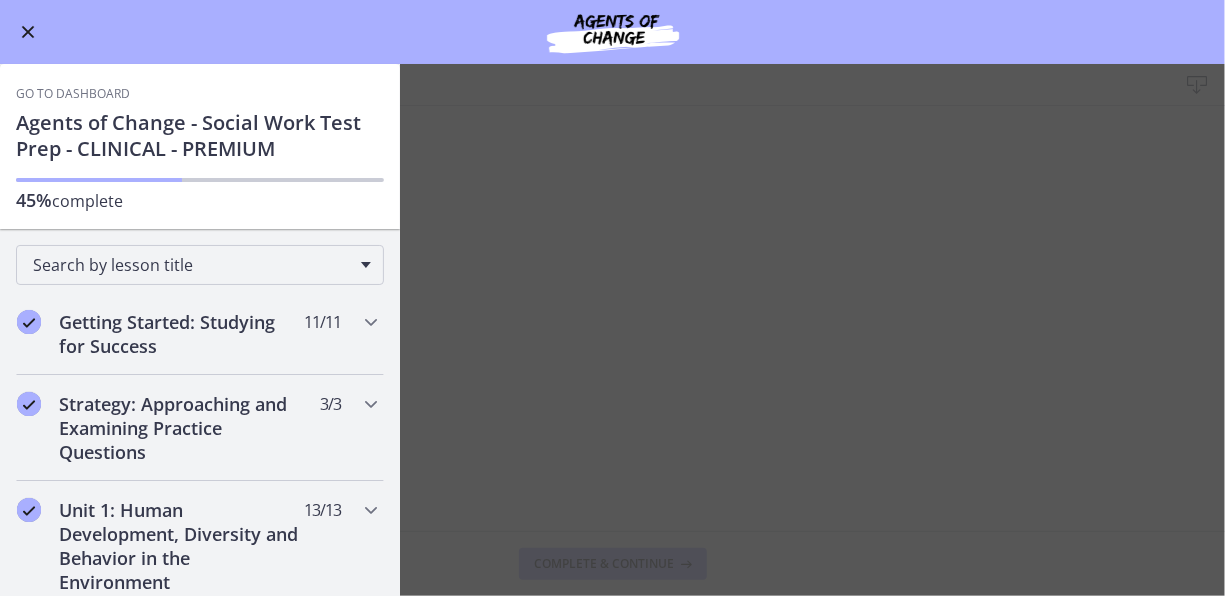 click on "Clinical Case Vignettes - Answers and Rationales
Download
Enable fullscreen
Complete & continue" at bounding box center [612, 330] 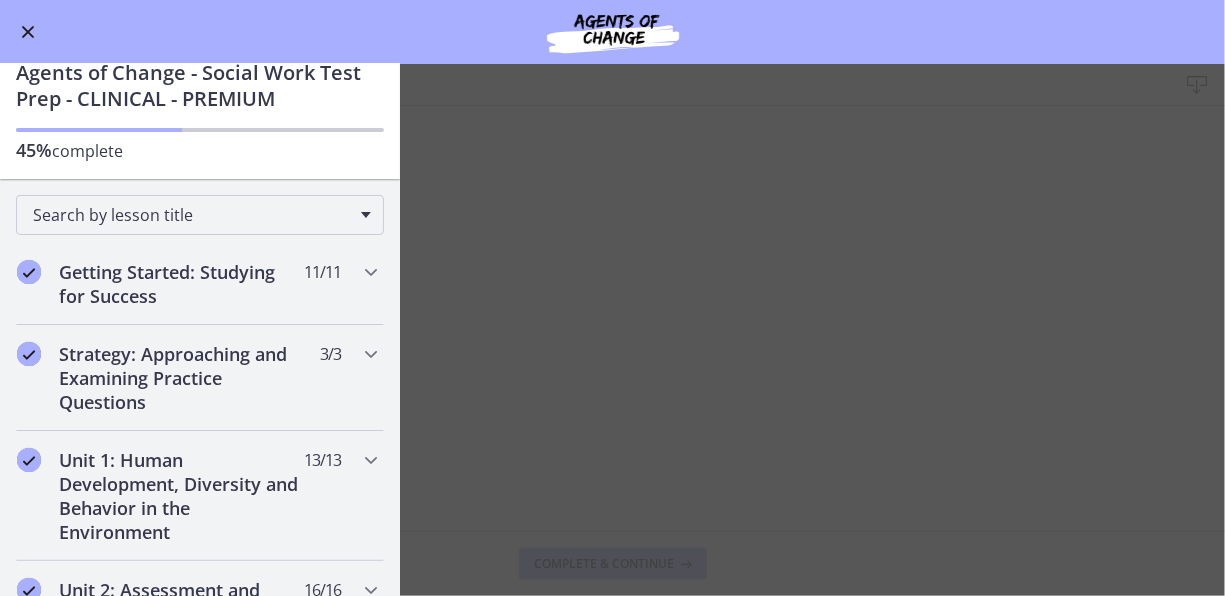 scroll, scrollTop: 54, scrollLeft: 0, axis: vertical 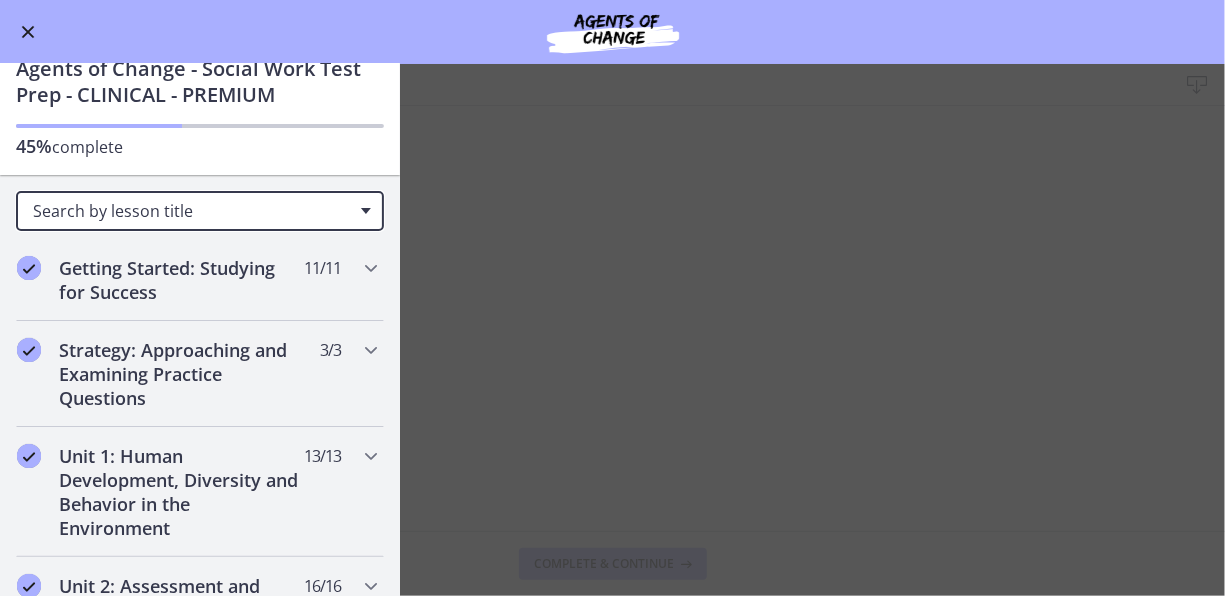 click on "Search by lesson title" at bounding box center [192, 211] 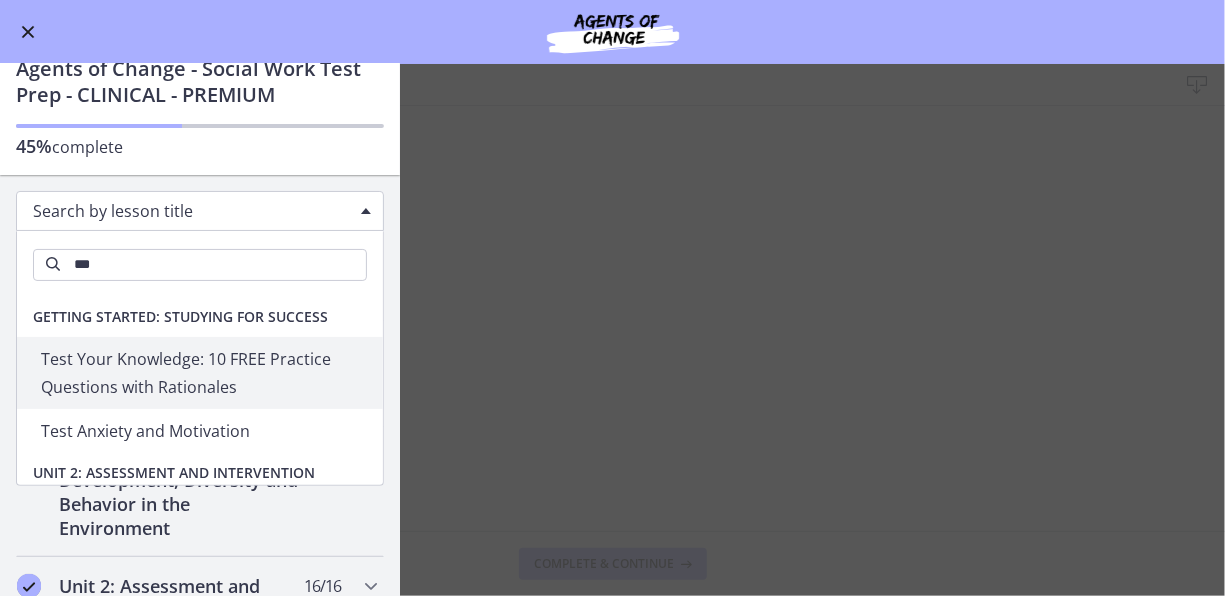type on "****" 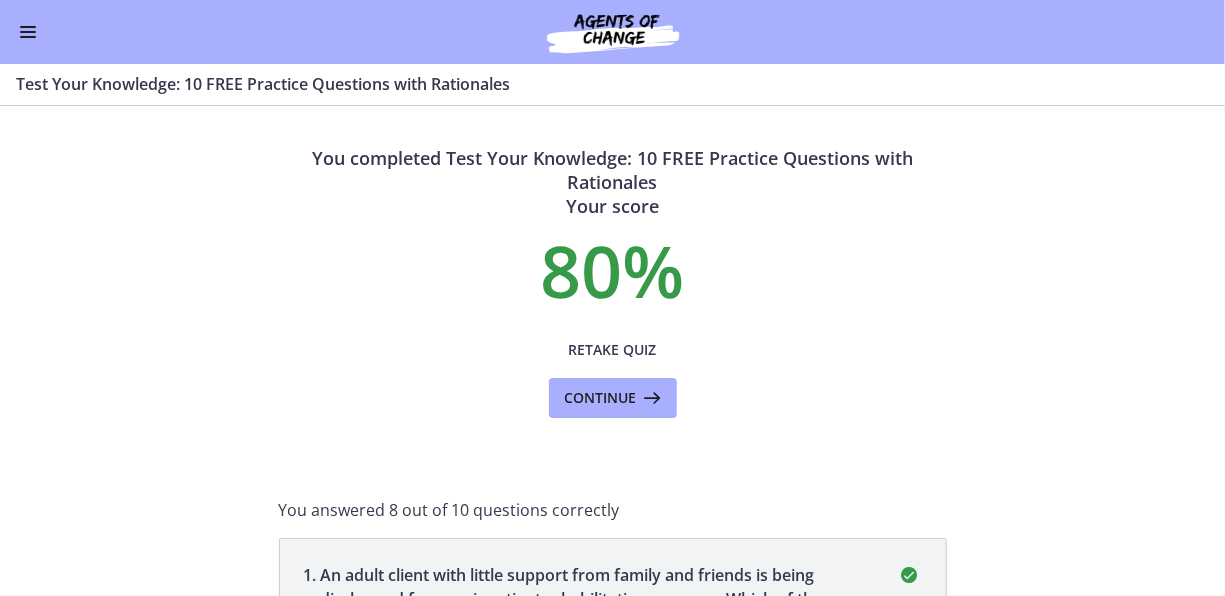 click on "You answered 8 out of 10 questions correctly
1 .
An adult client with little support from family and friends is being discharged from an inpatient rehabilitation program. Which of the following social work activities will BEST contribute to the client’s successful reentry into the community?
RATIONALE: This question is asking for the best way to help the client re-enter into the community. Because the question states that the client does not have strong family ties and is being discharged from an inpatient rehabilitation program, it will be important to connect the client to community agencies to provide additional support.
2 .
3 ." at bounding box center [613, 2002] 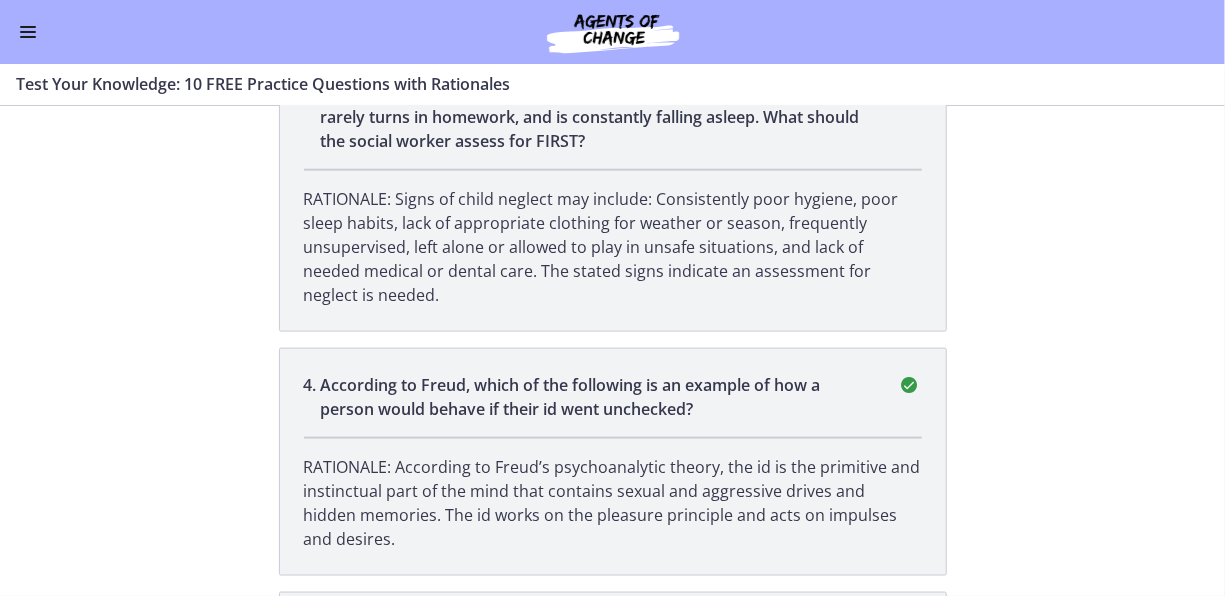 scroll, scrollTop: 0, scrollLeft: 0, axis: both 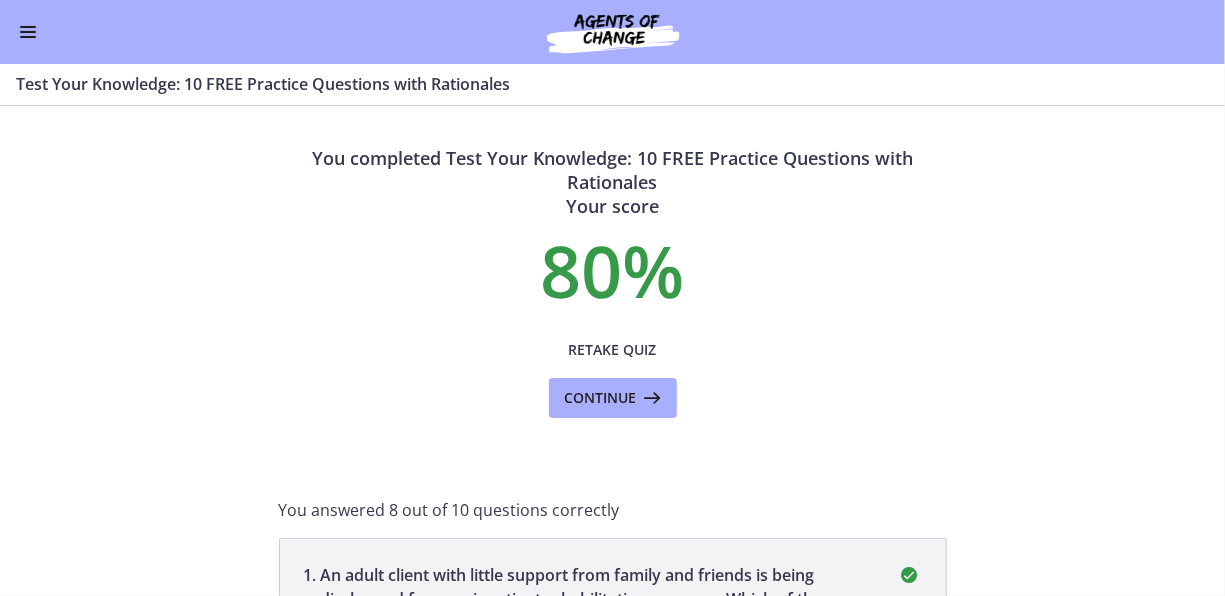 click at bounding box center (28, 32) 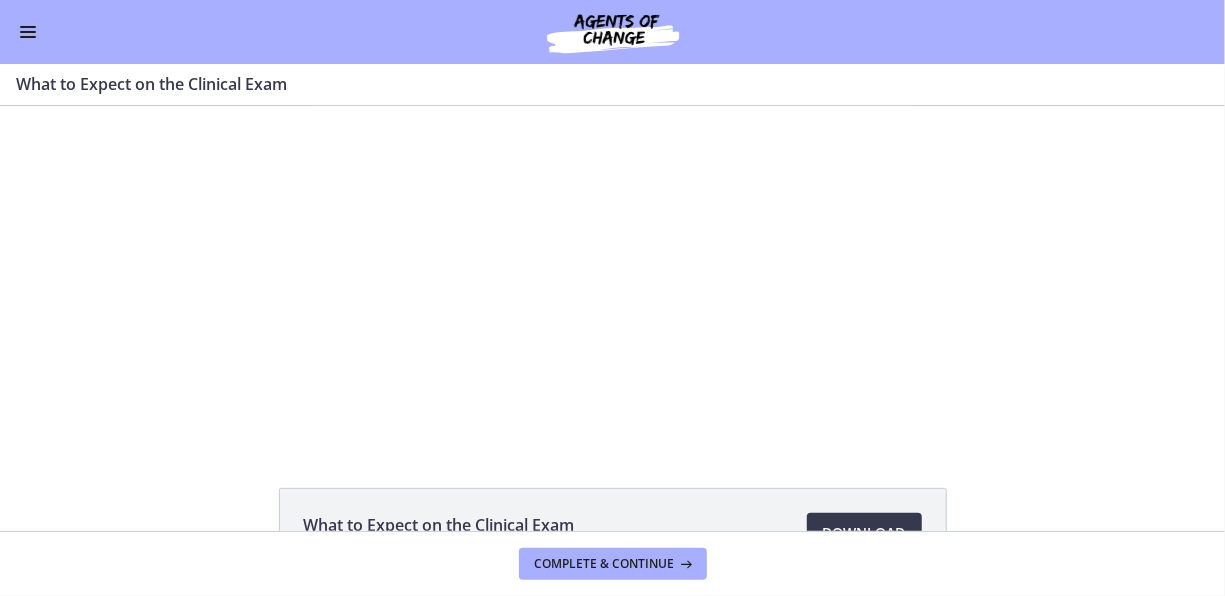 scroll, scrollTop: 0, scrollLeft: 0, axis: both 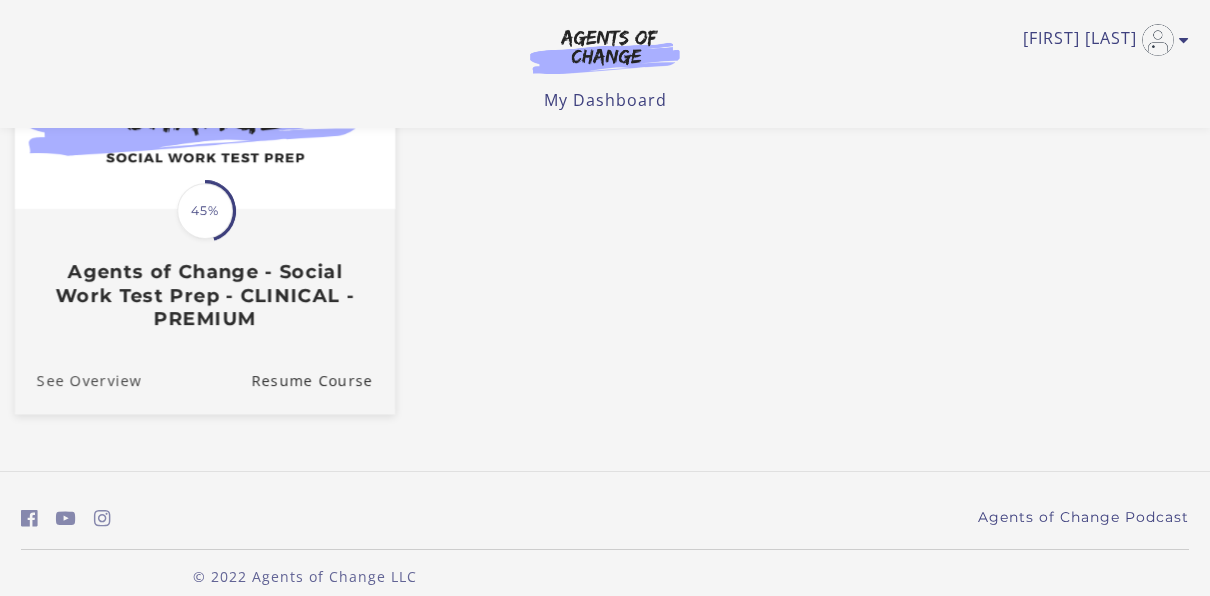 click on "See Overview" at bounding box center (78, 379) 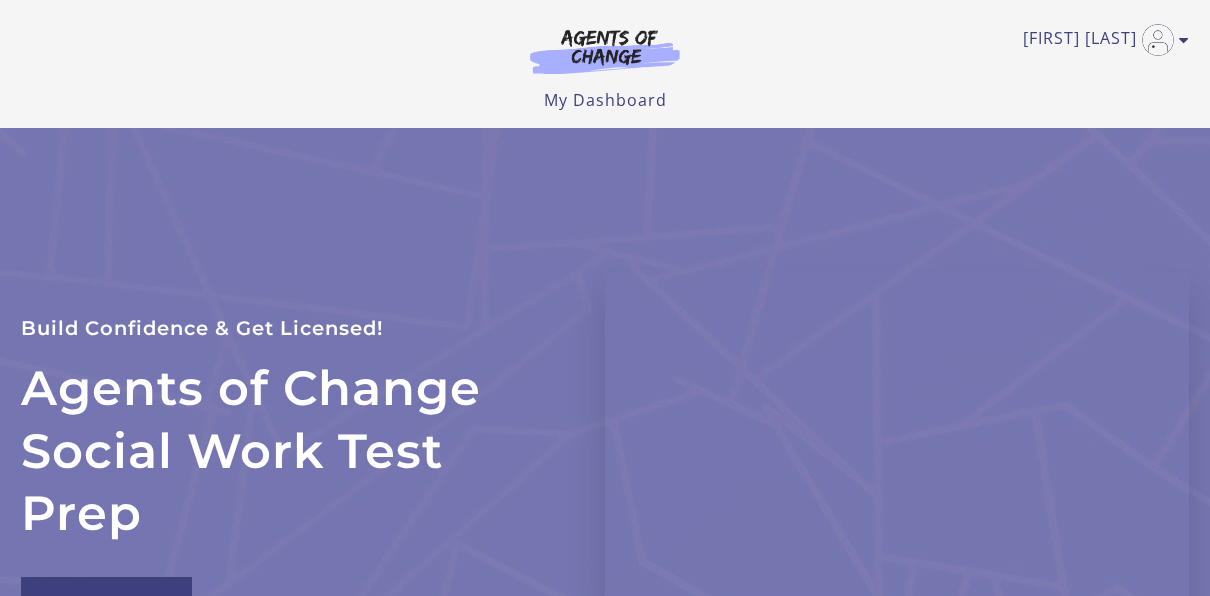 scroll, scrollTop: 0, scrollLeft: 0, axis: both 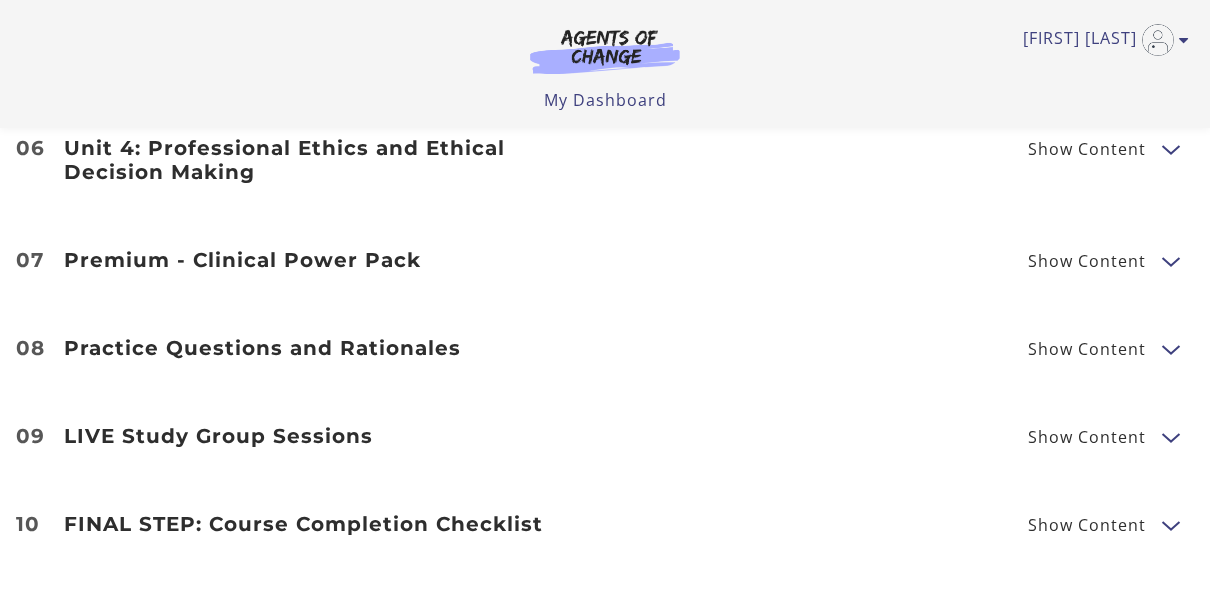 click on "Show Content" at bounding box center (1087, 349) 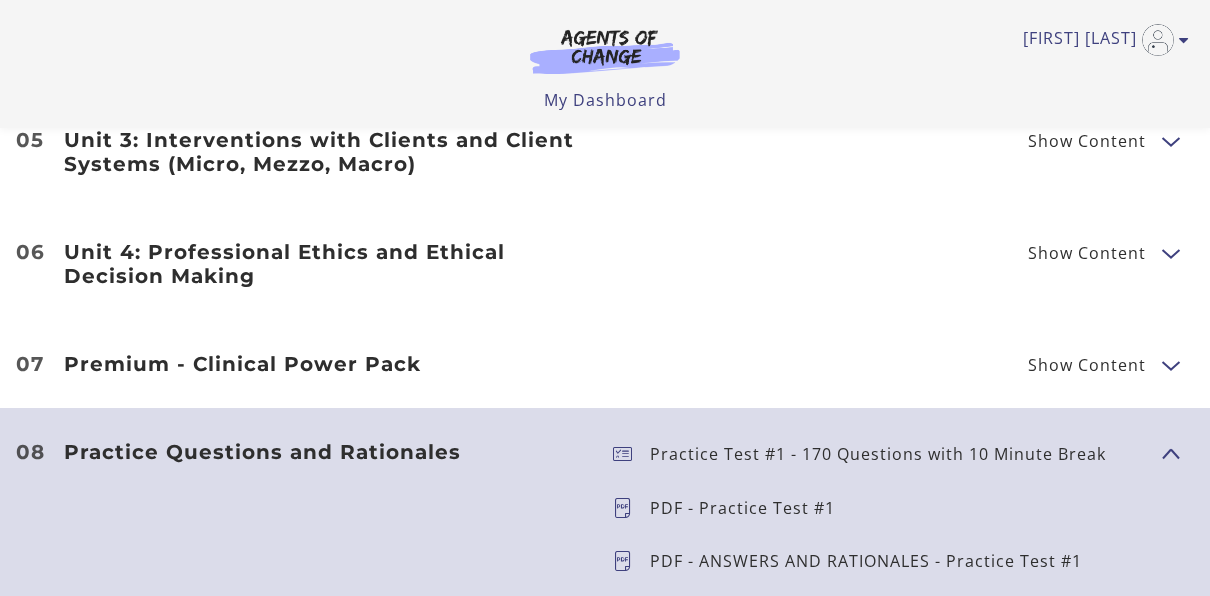 scroll, scrollTop: 2776, scrollLeft: 0, axis: vertical 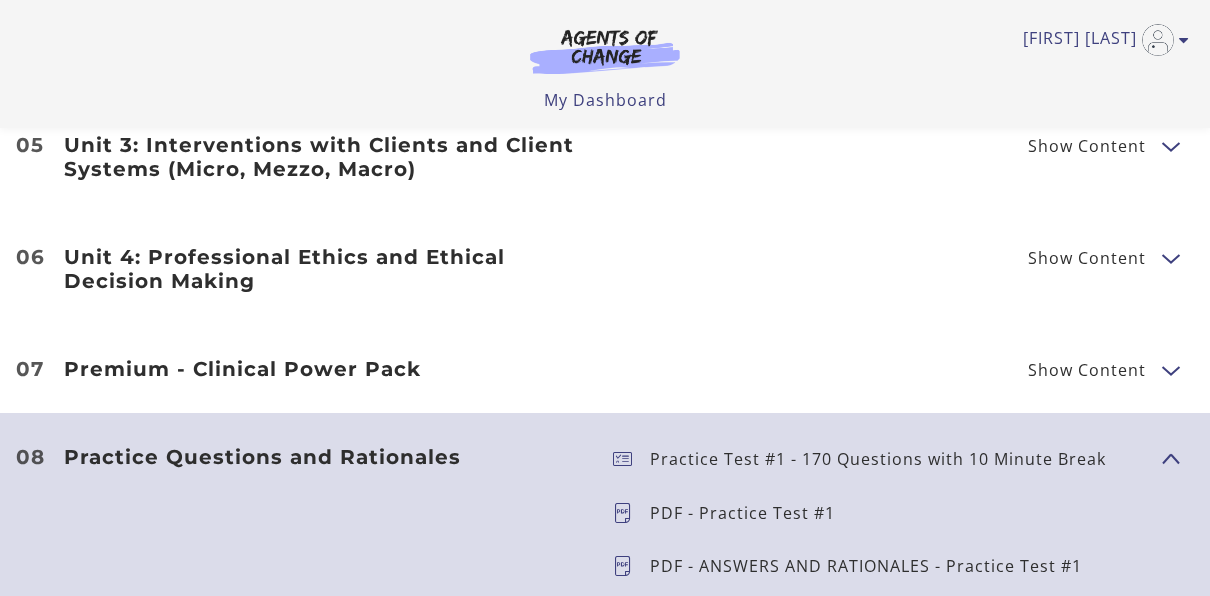 click on "Show Content" at bounding box center (1162, 458) 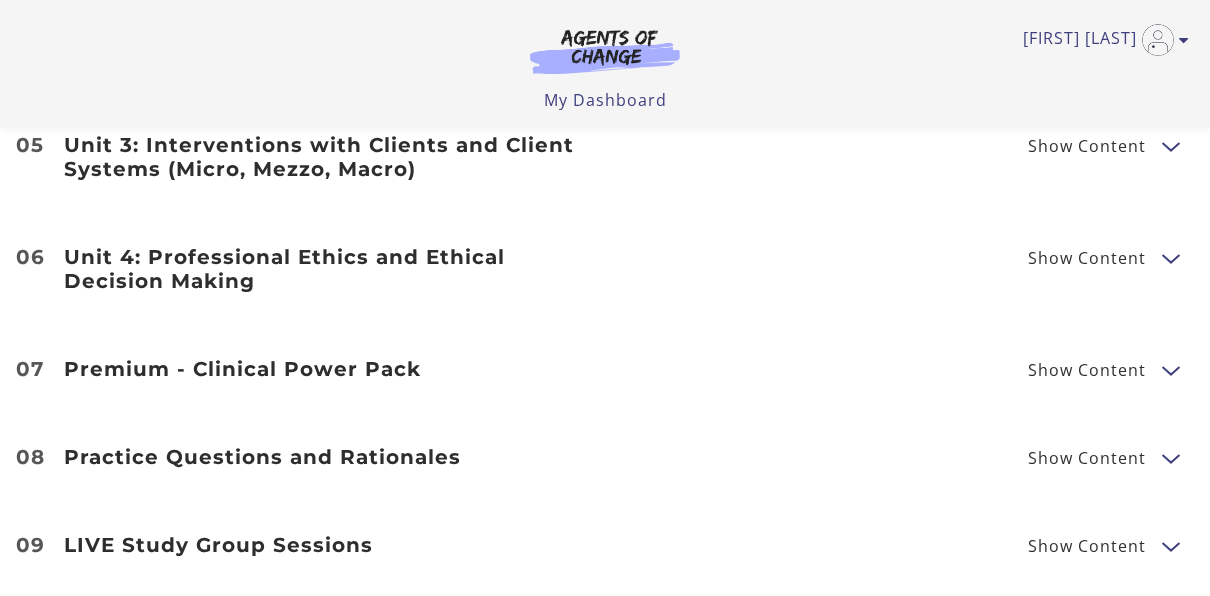 click at bounding box center [1170, 369] 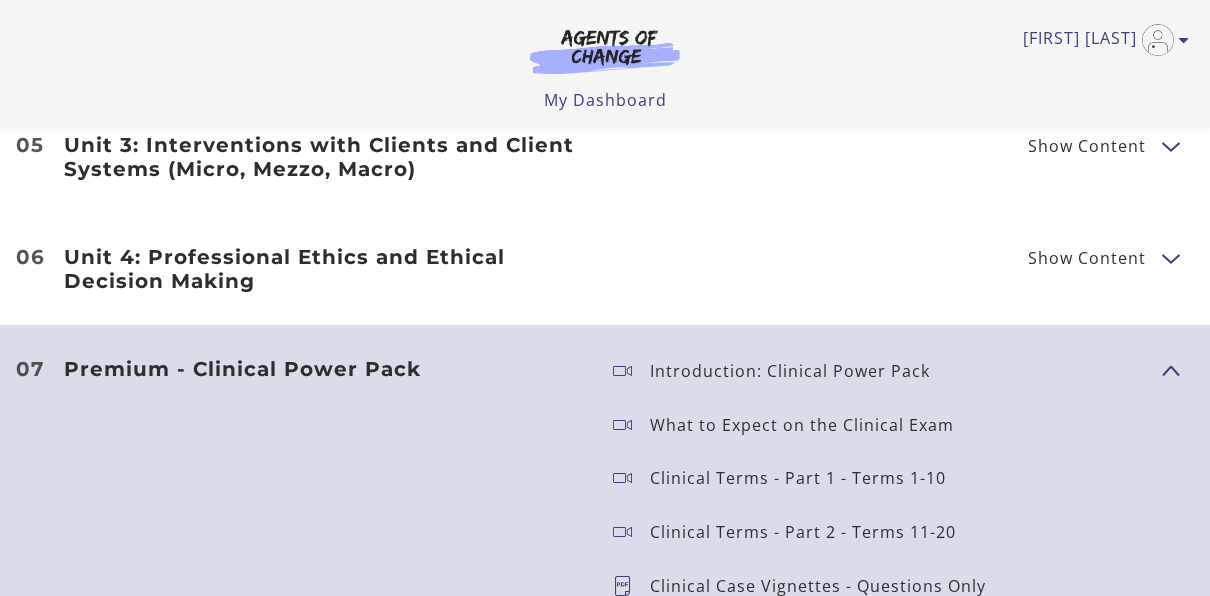 click at bounding box center (1170, 369) 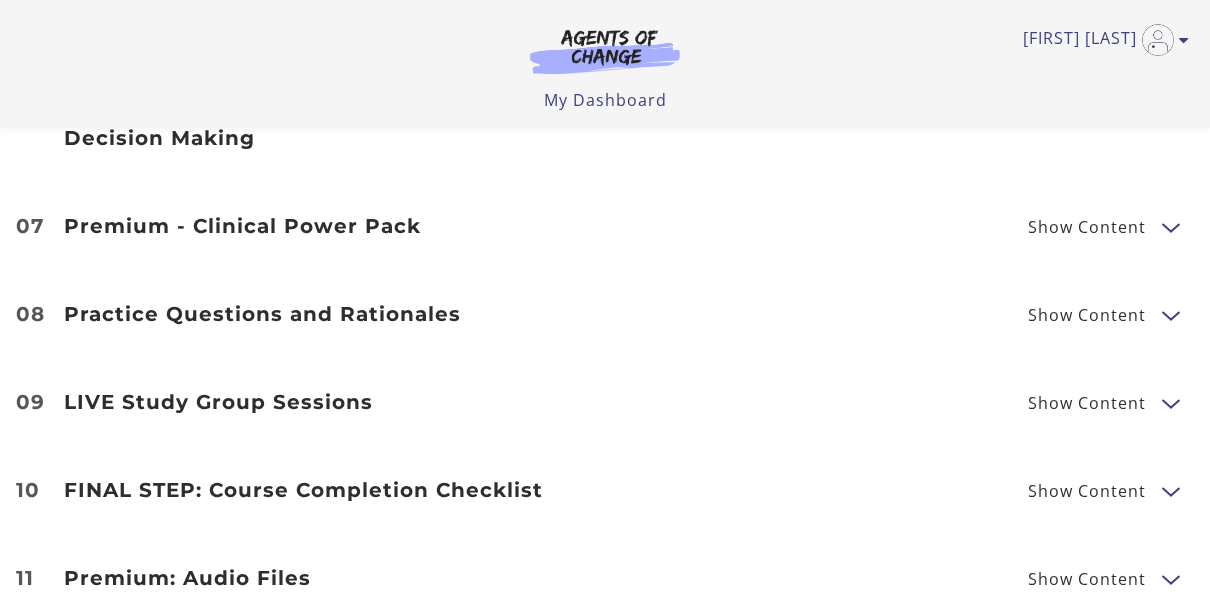 scroll, scrollTop: 2922, scrollLeft: 0, axis: vertical 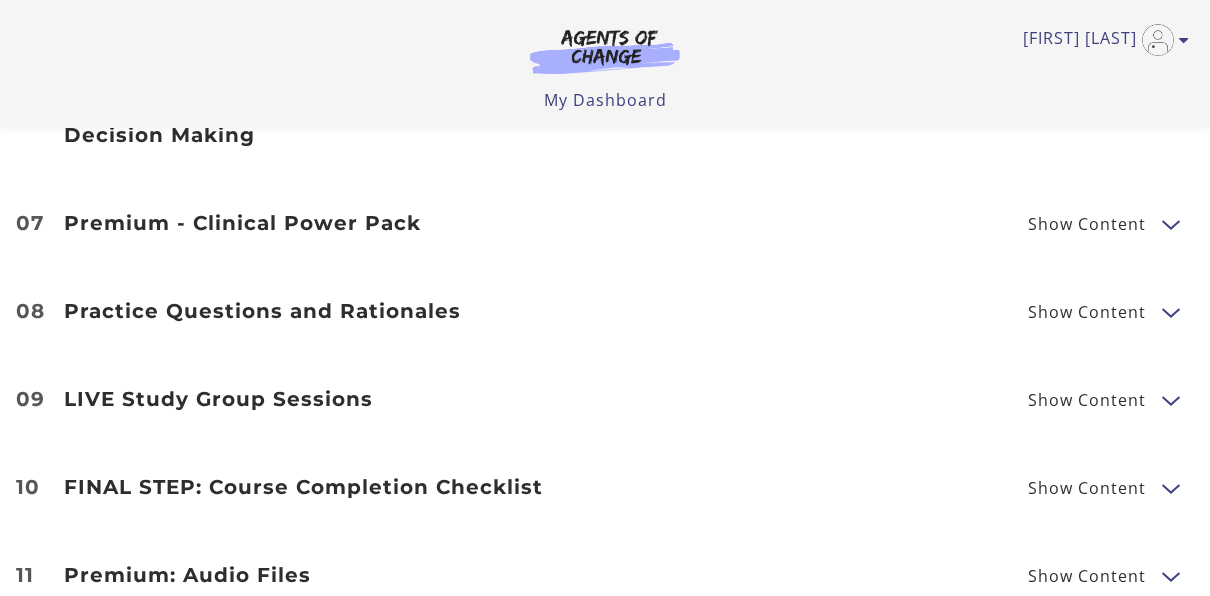 click at bounding box center [1170, 311] 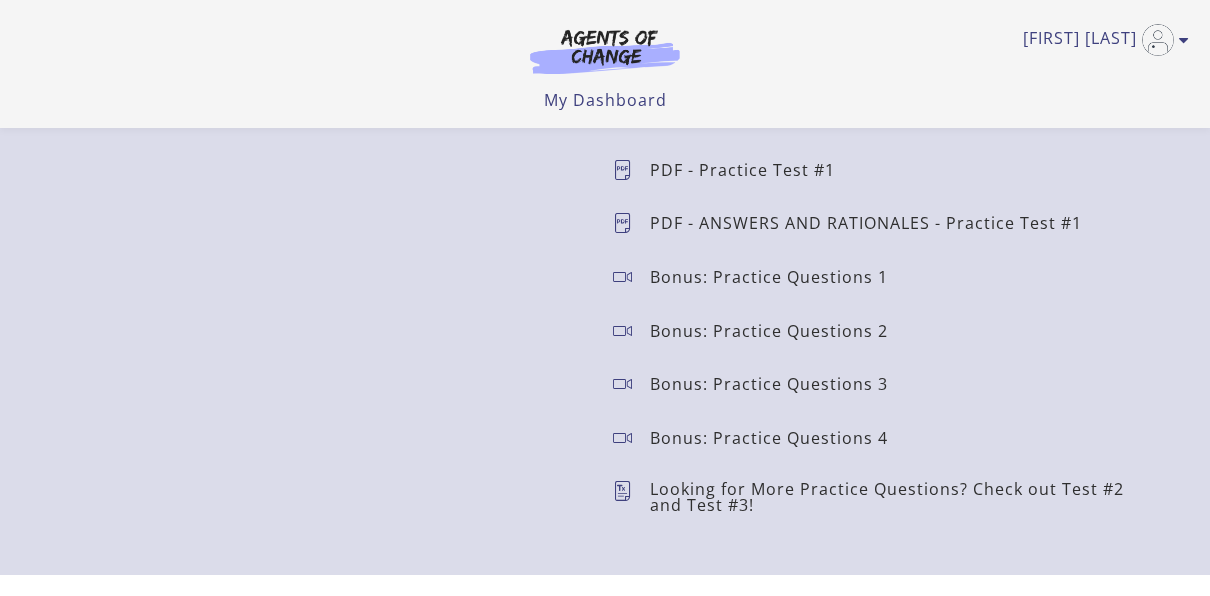scroll, scrollTop: 3128, scrollLeft: 0, axis: vertical 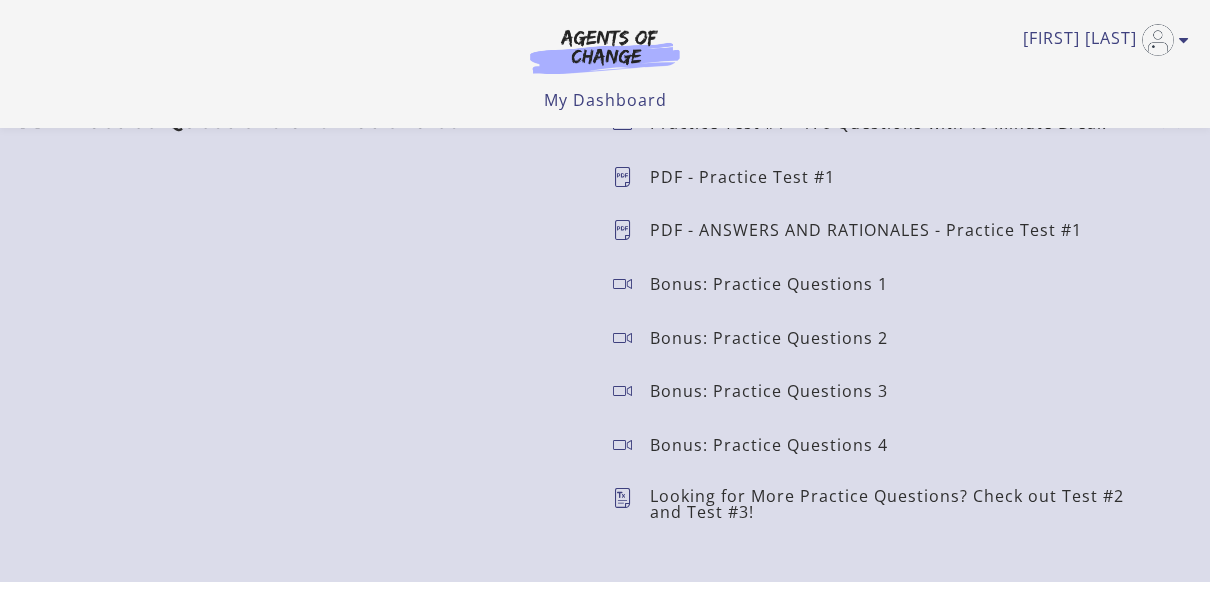 click on "Looking for More Practice Questions? Check out Test #2 and Test #3!" at bounding box center [898, 504] 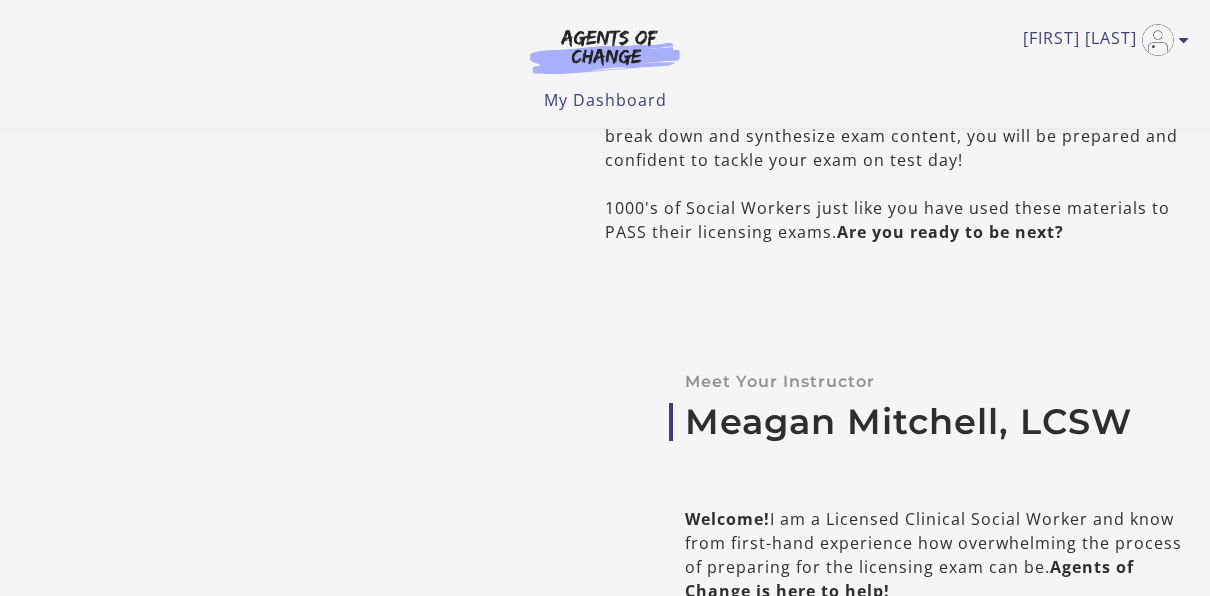 scroll, scrollTop: 450, scrollLeft: 0, axis: vertical 